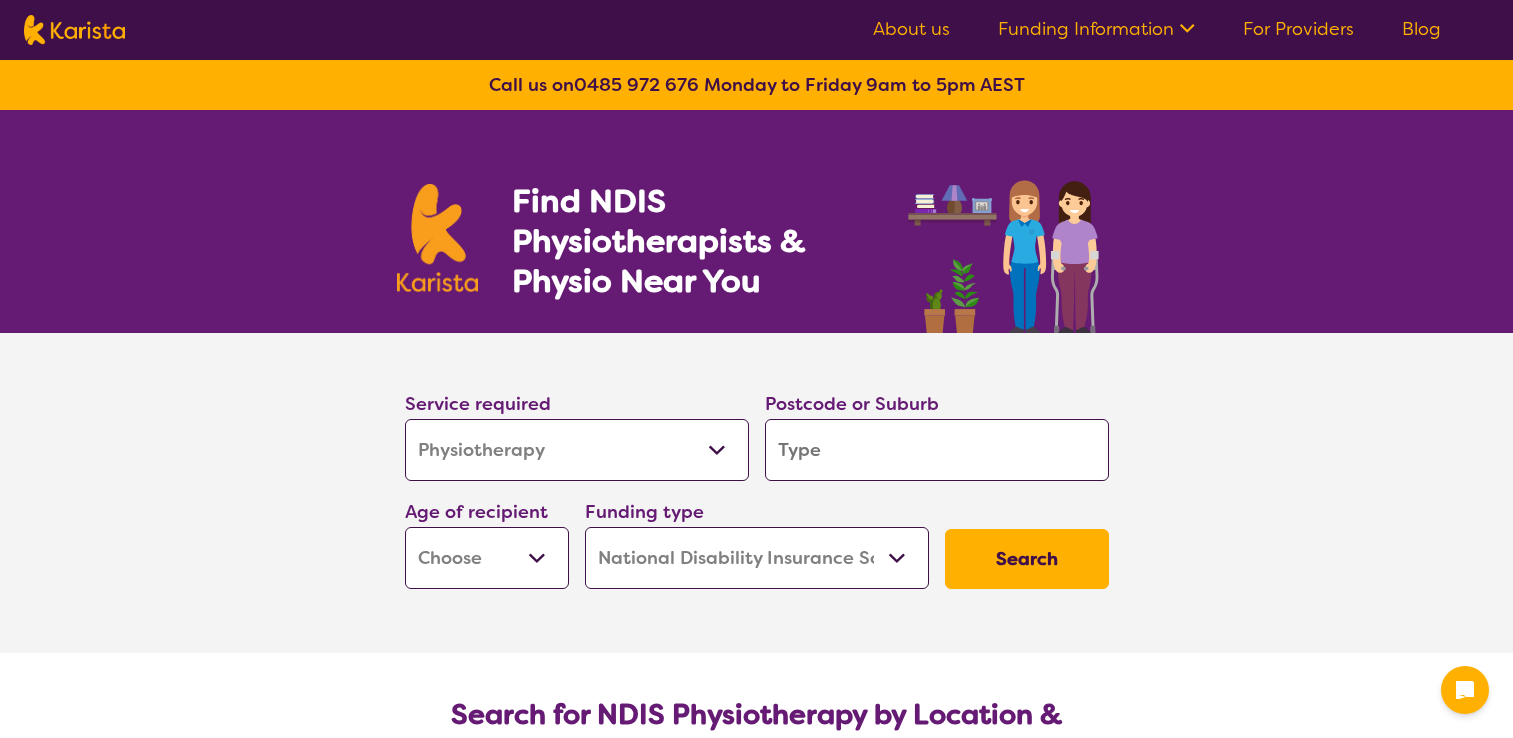 select on "Physiotherapy" 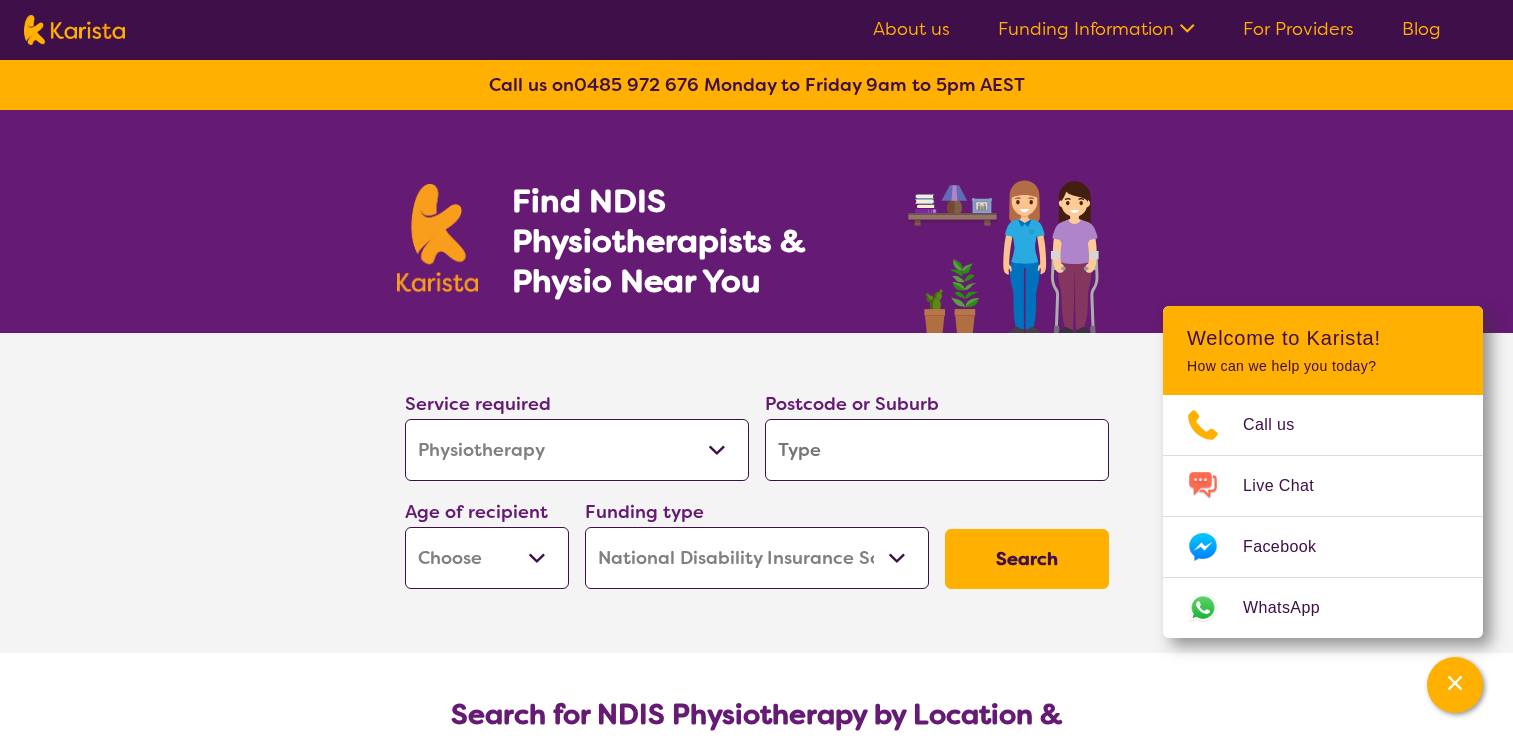 scroll, scrollTop: 0, scrollLeft: 0, axis: both 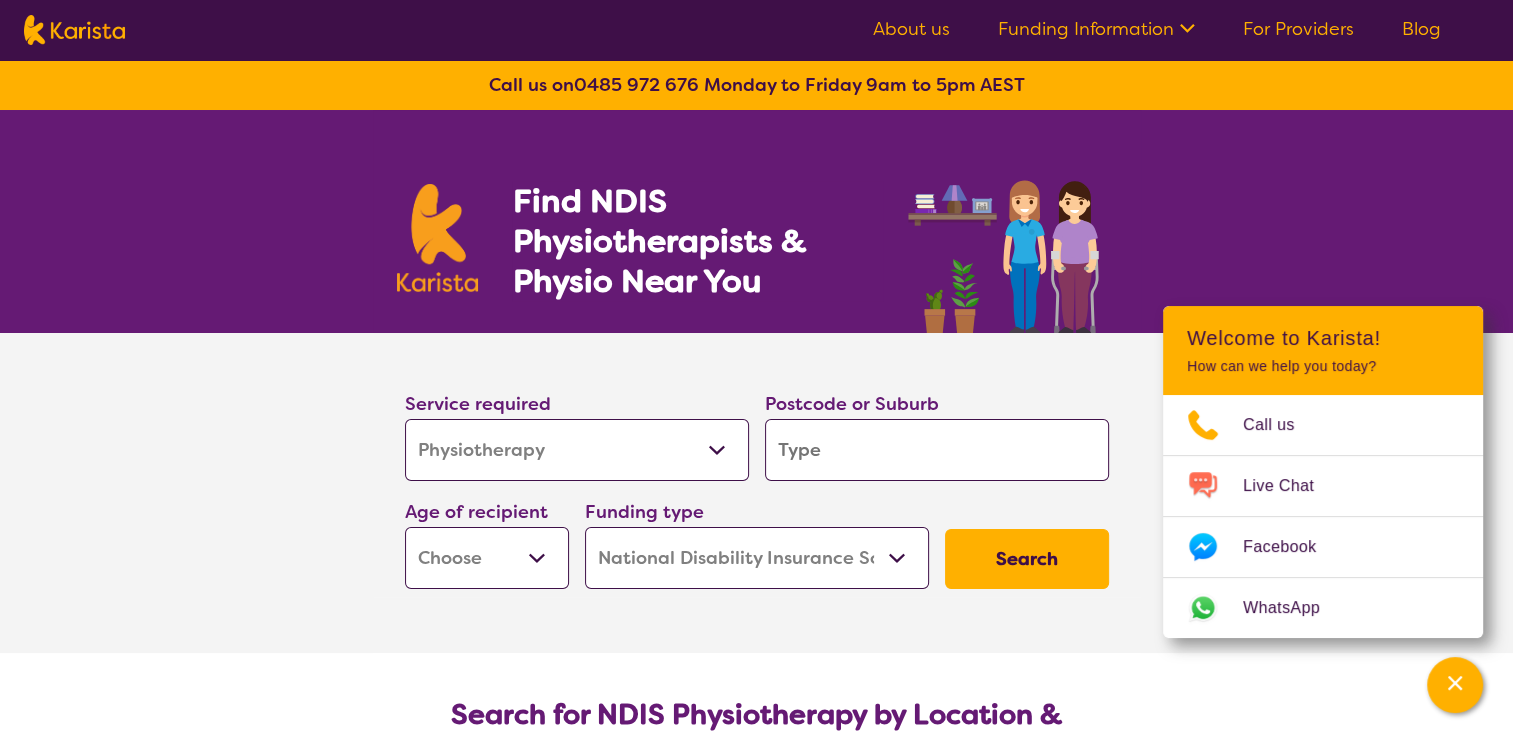 click at bounding box center (937, 450) 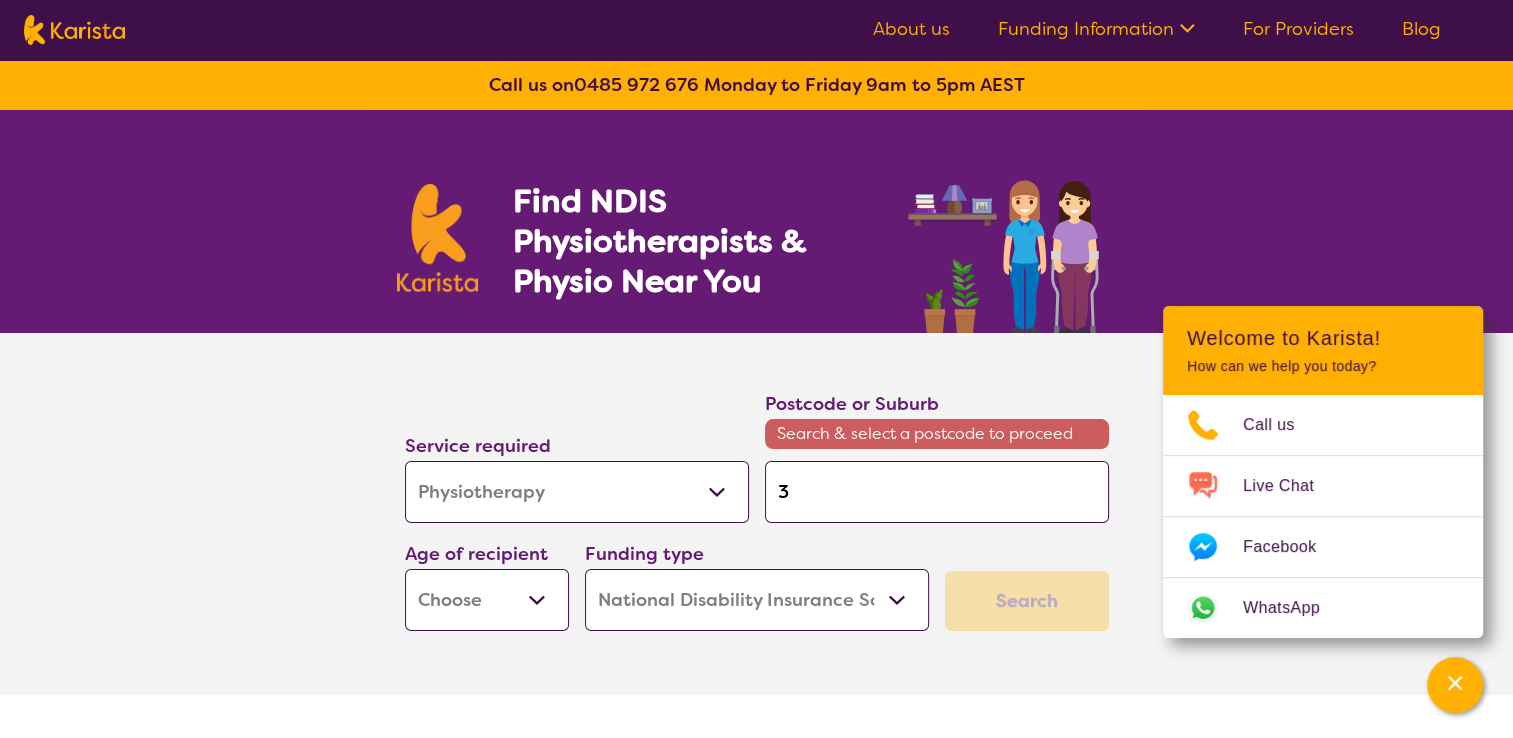 type on "30" 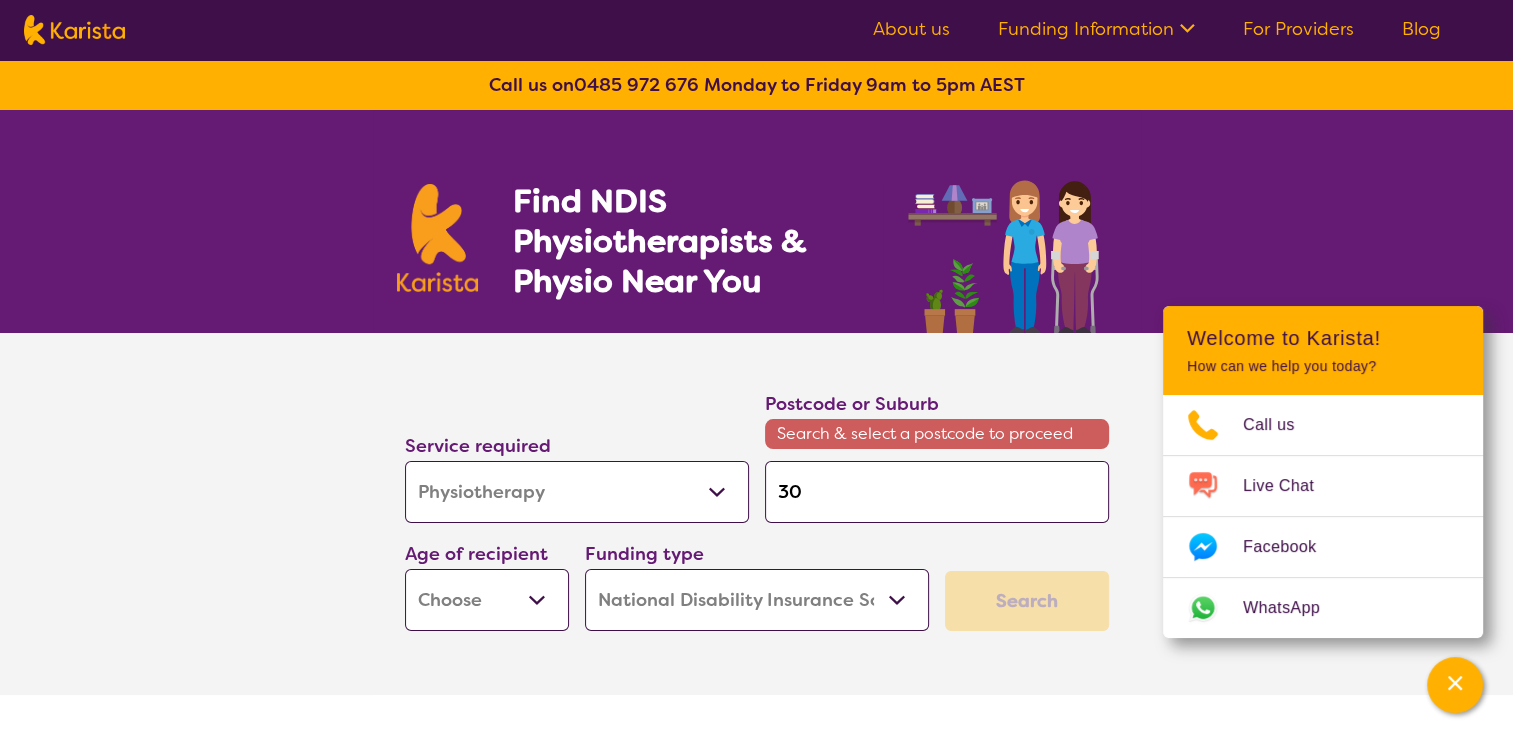 type on "303" 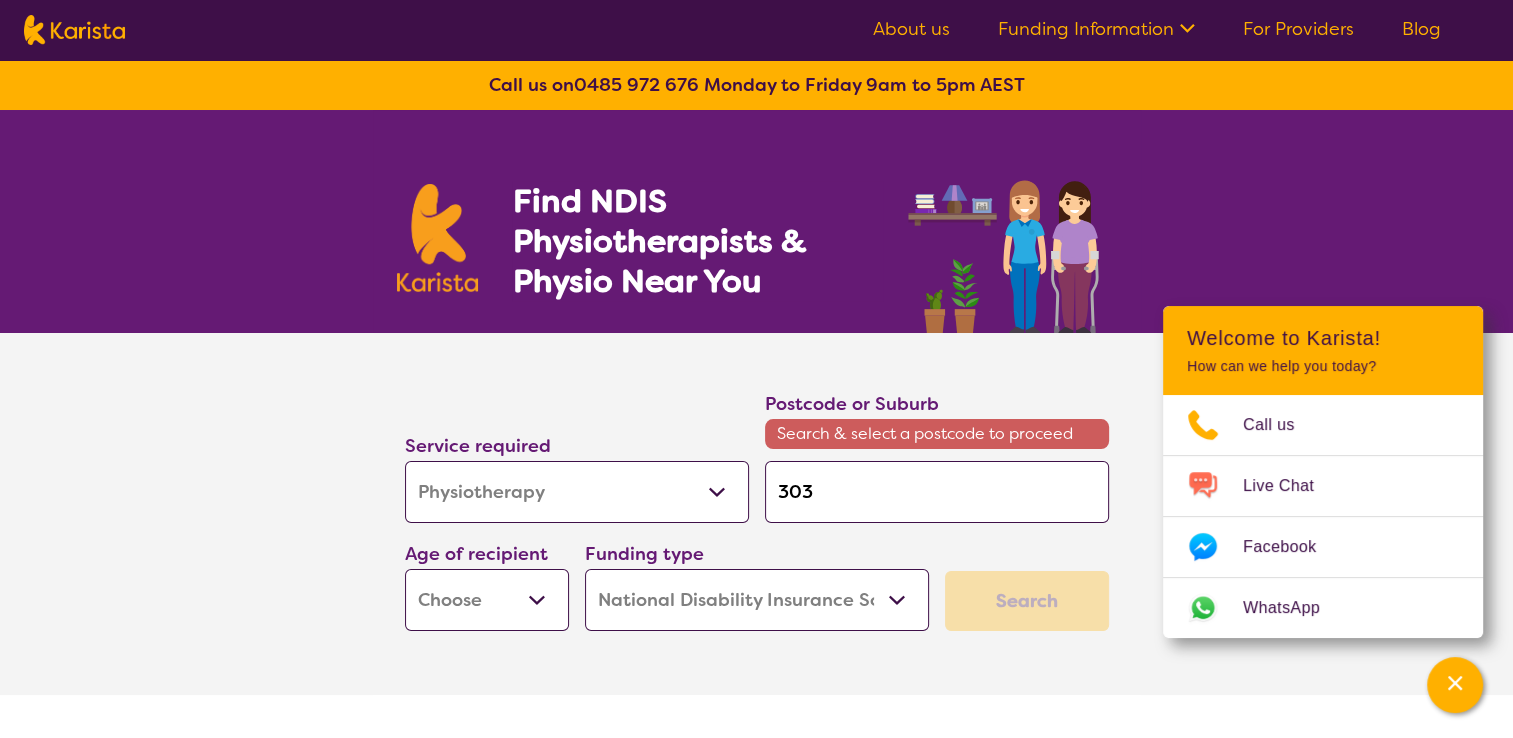 type on "[POSTCODE]" 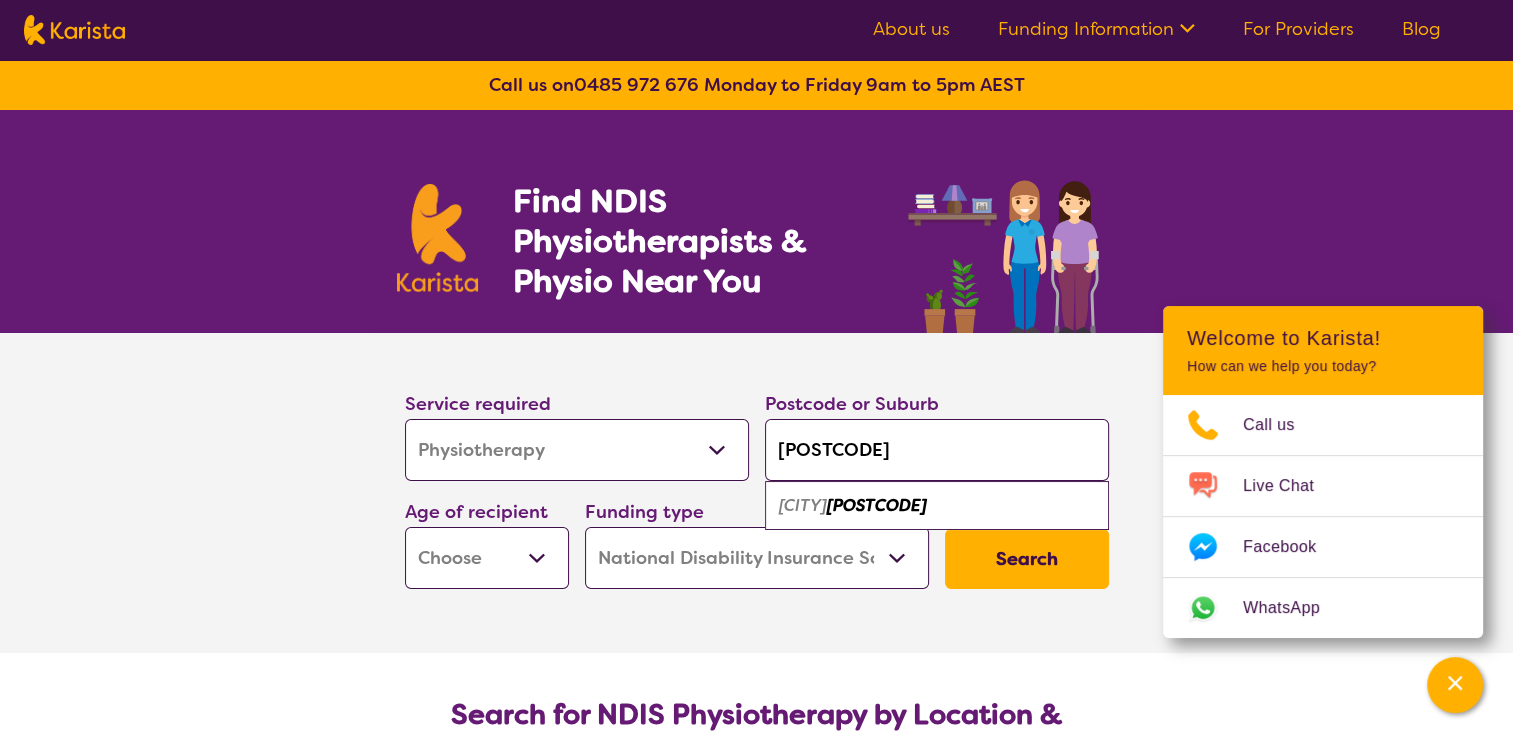 type on "[POSTCODE]" 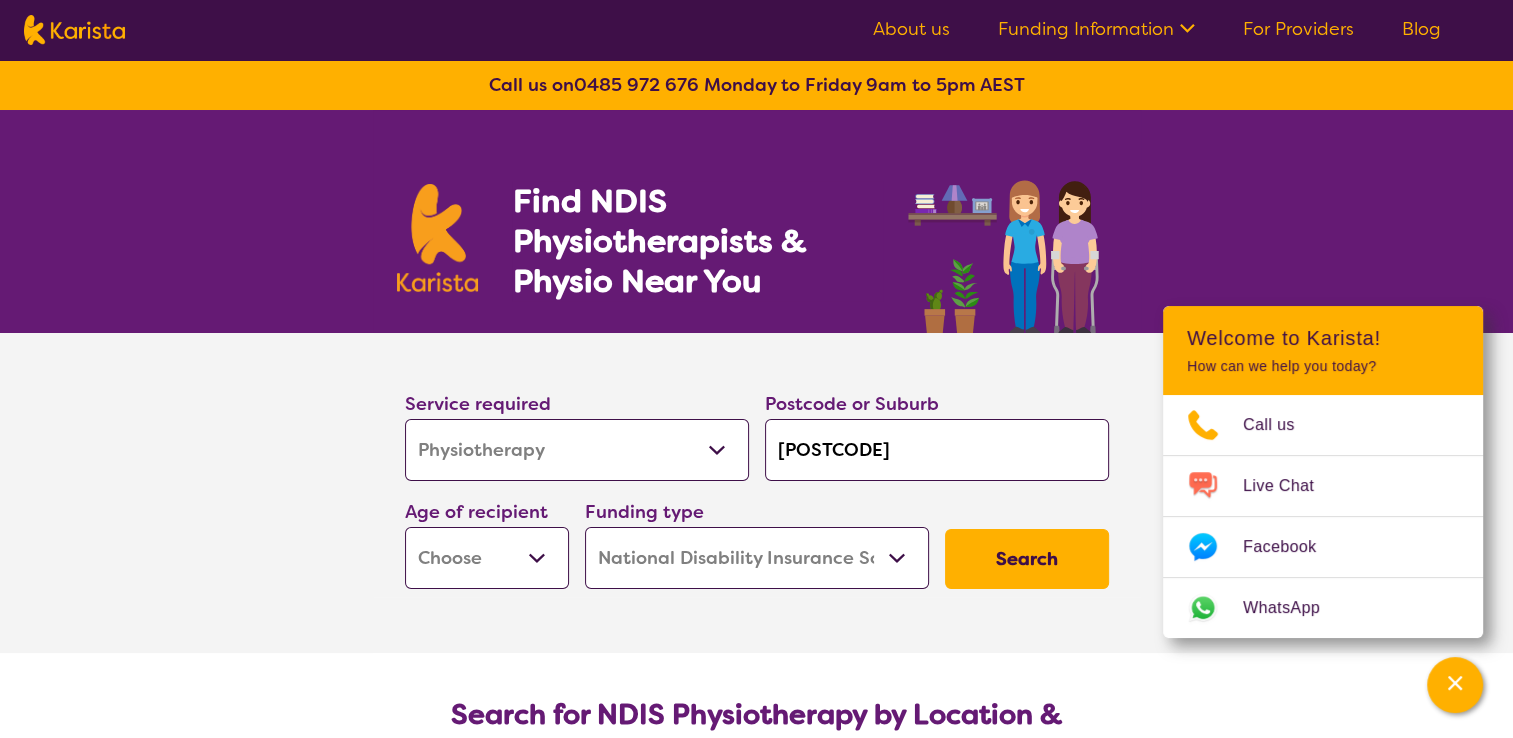 click on "Early Childhood - 0 to 9 Child - 10 to 11 Adolescent - 12 to 17 Adult - 18 to 64 Aged - 65+" at bounding box center (487, 558) 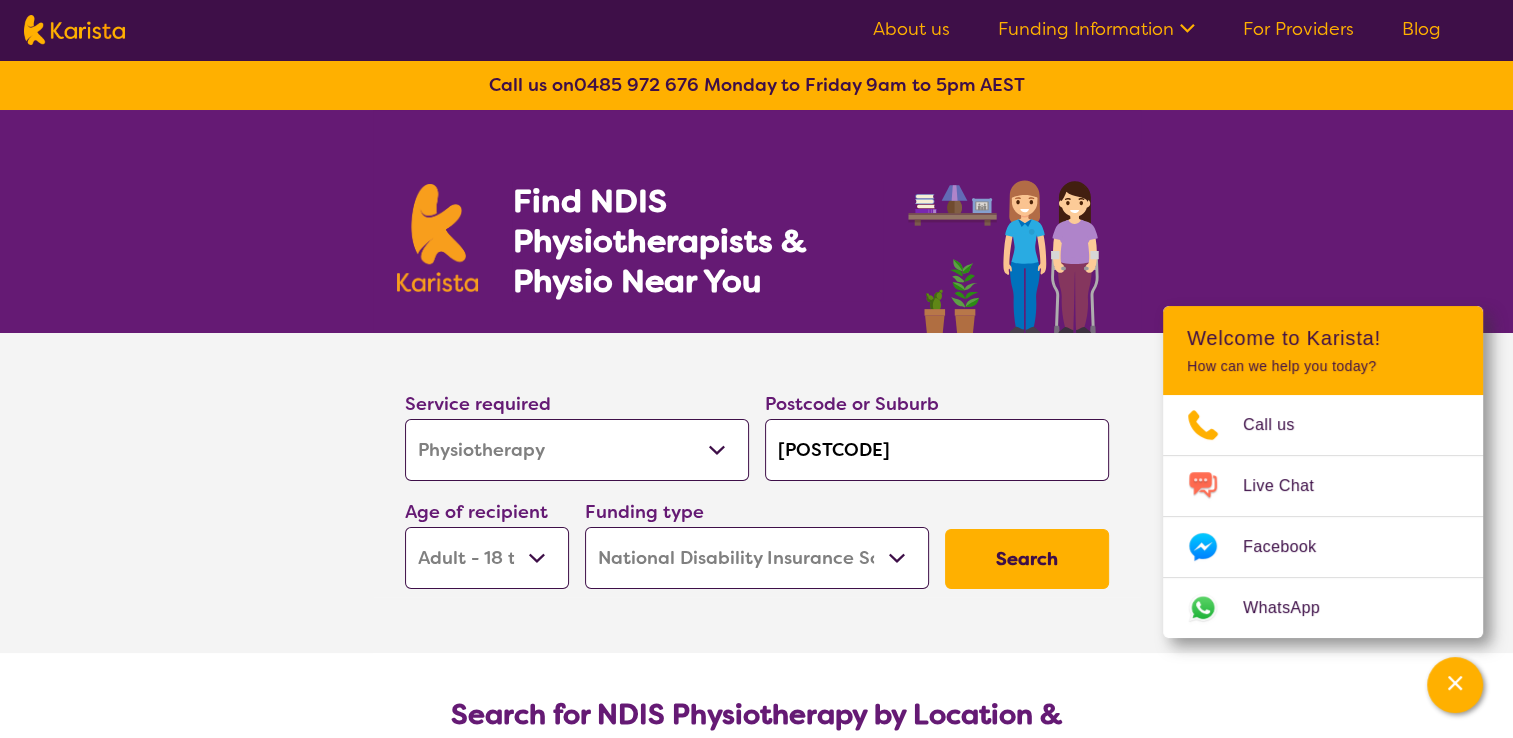 click on "Early Childhood - 0 to 9 Child - 10 to 11 Adolescent - 12 to 17 Adult - 18 to 64 Aged - 65+" at bounding box center (487, 558) 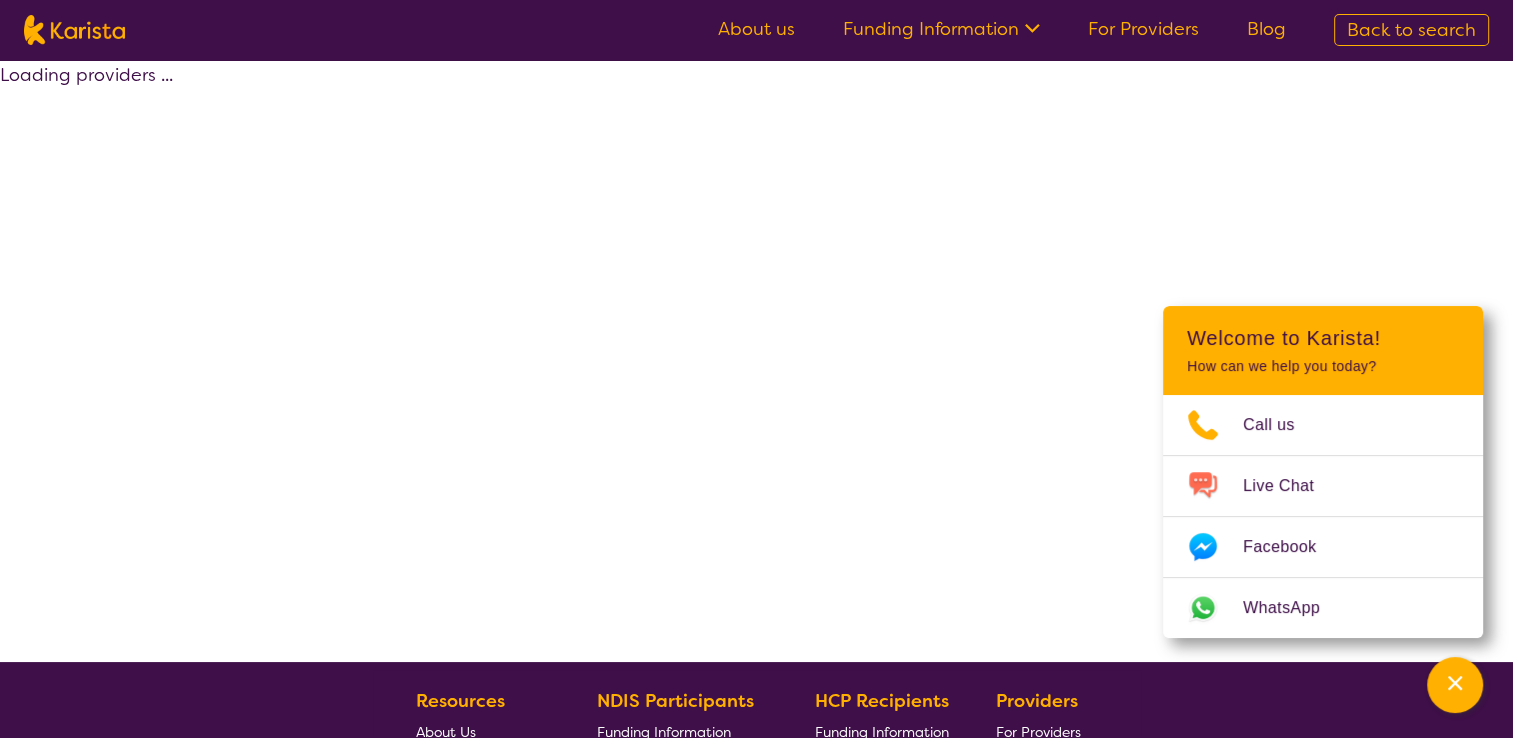 select on "by_score" 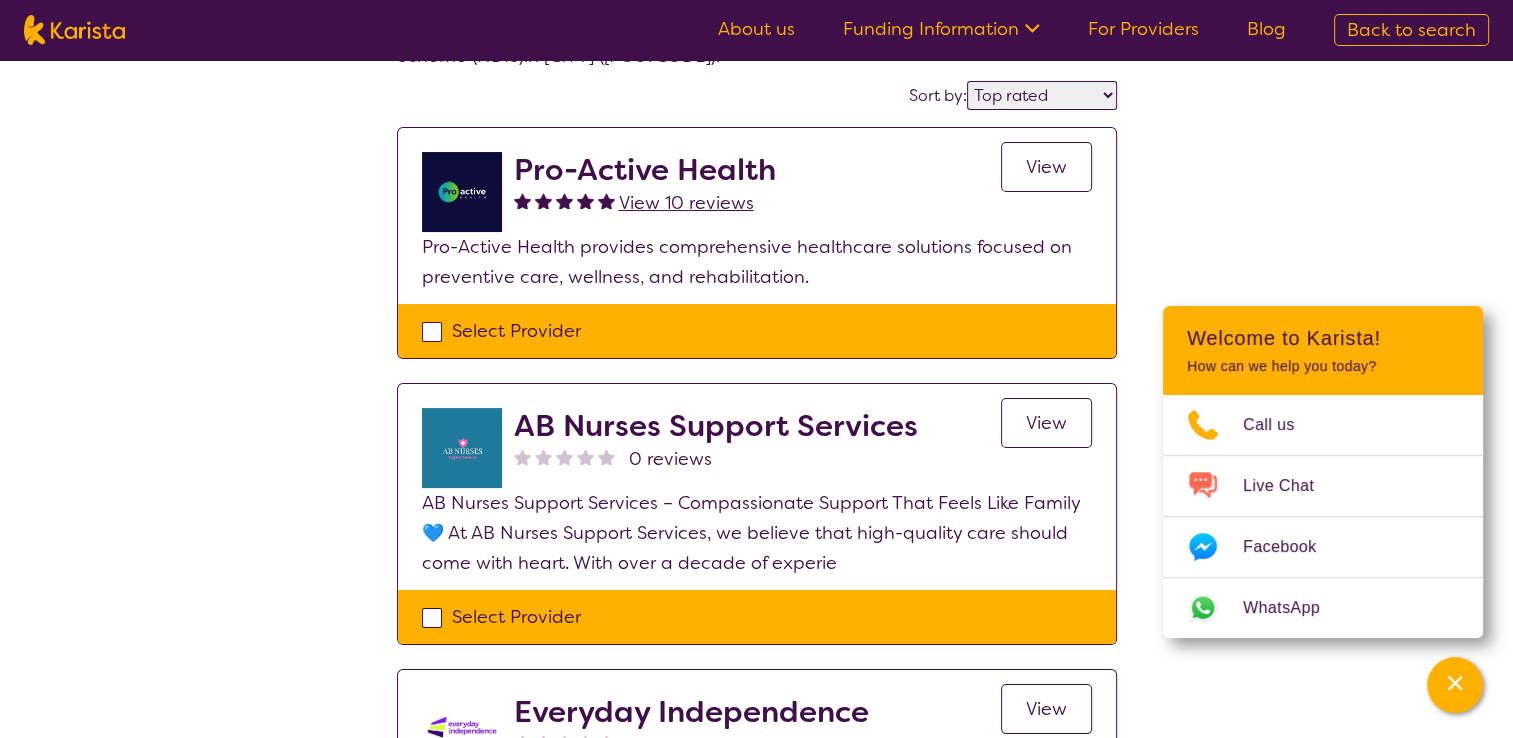 scroll, scrollTop: 0, scrollLeft: 0, axis: both 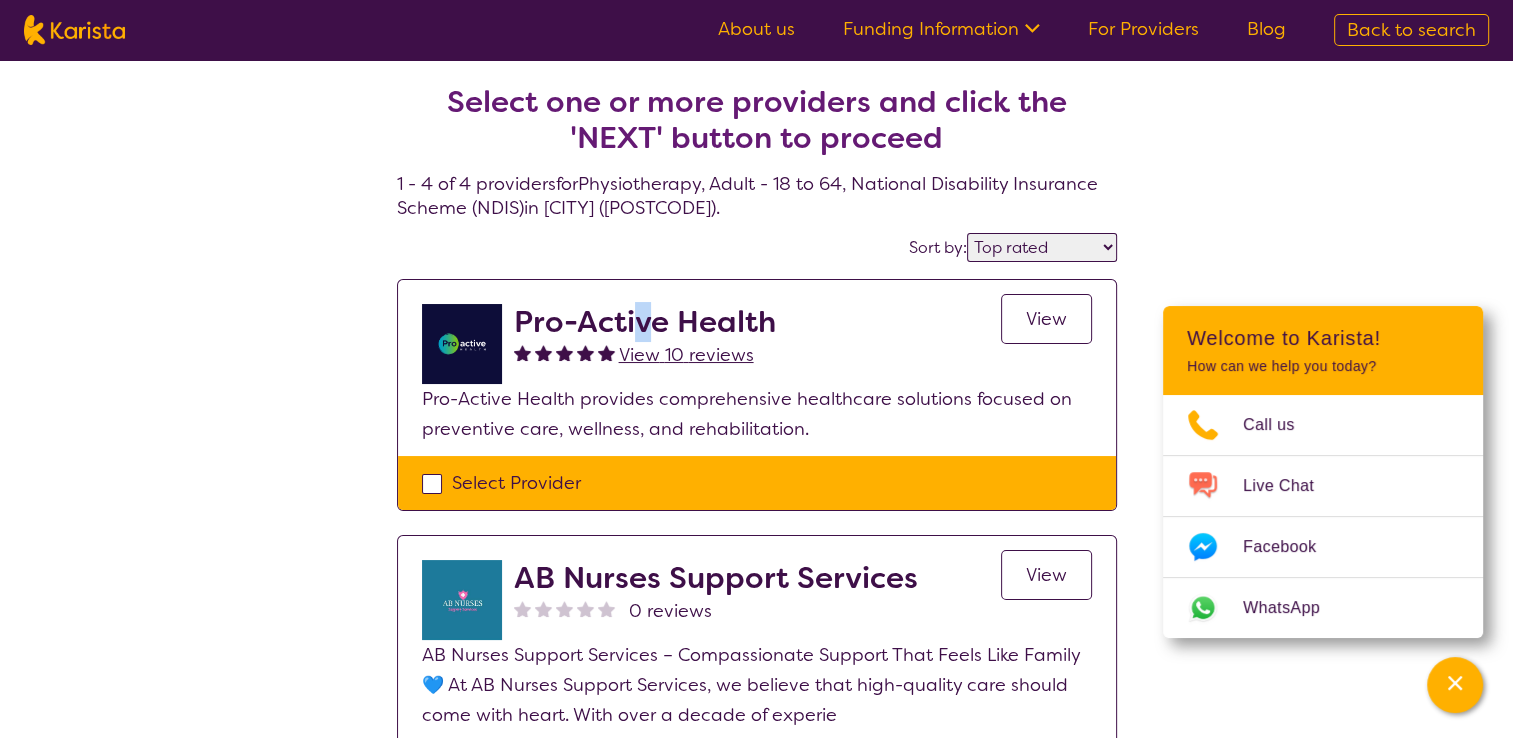 click on "Pro-Active Health" at bounding box center [645, 322] 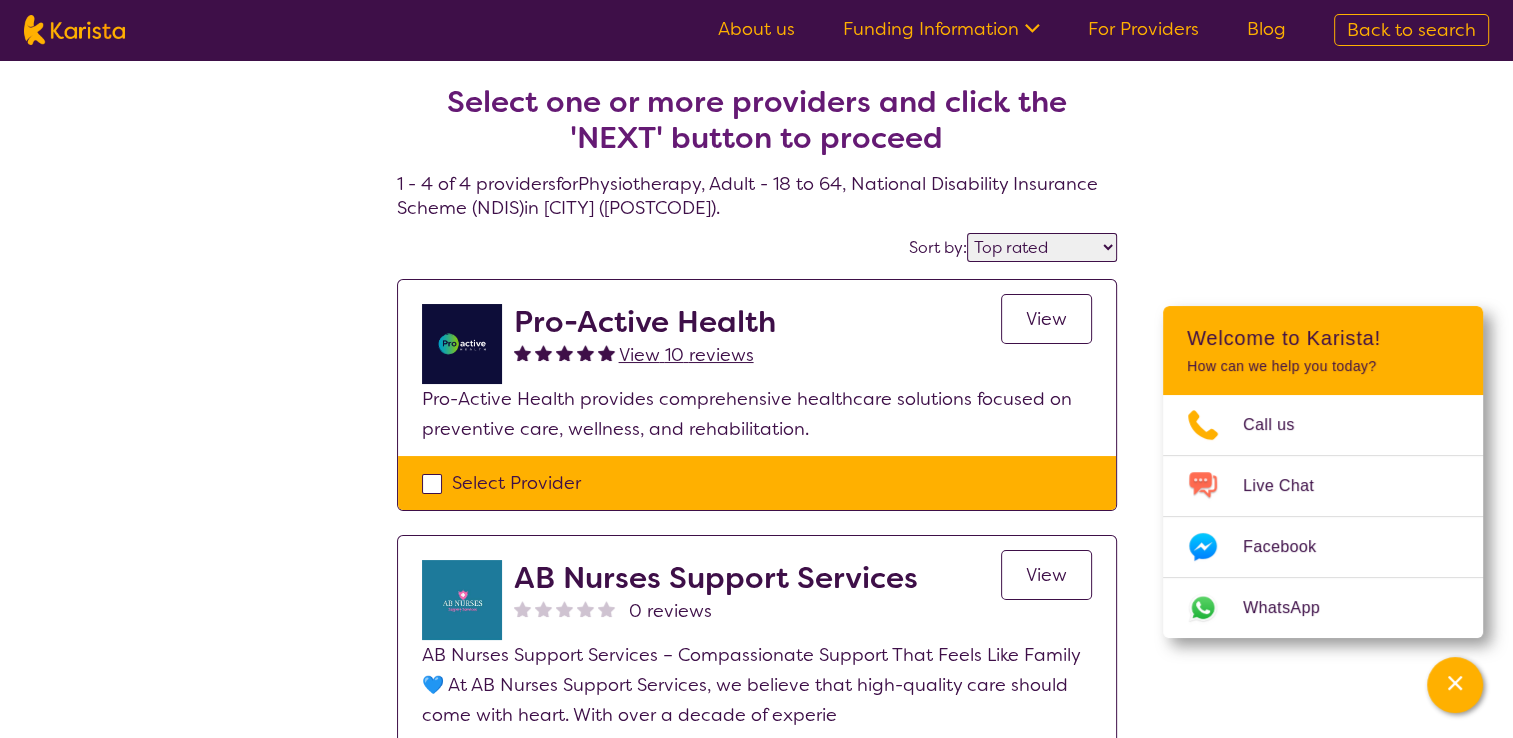 drag, startPoint x: 642, startPoint y: 319, endPoint x: 664, endPoint y: 341, distance: 31.112698 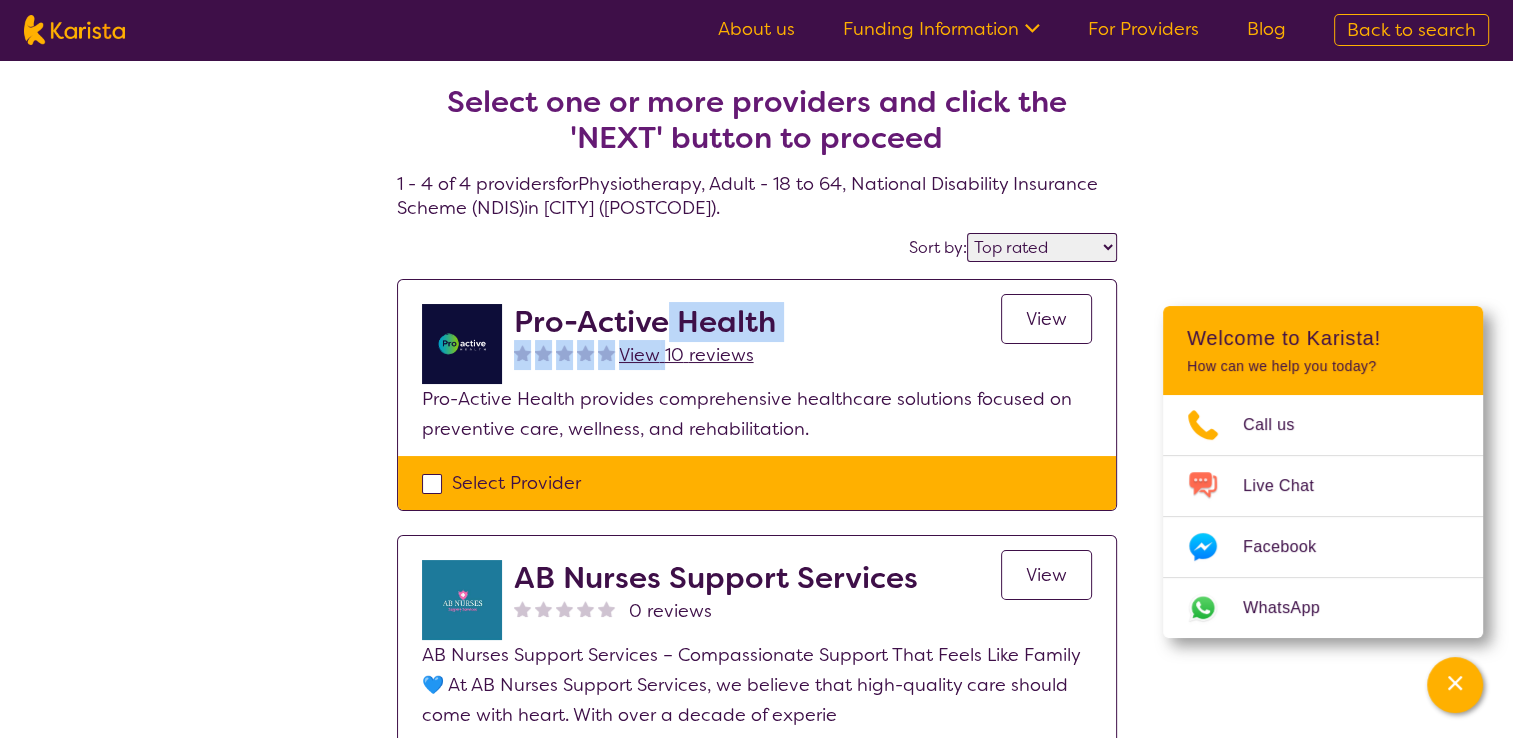 click on "View" at bounding box center (1046, 319) 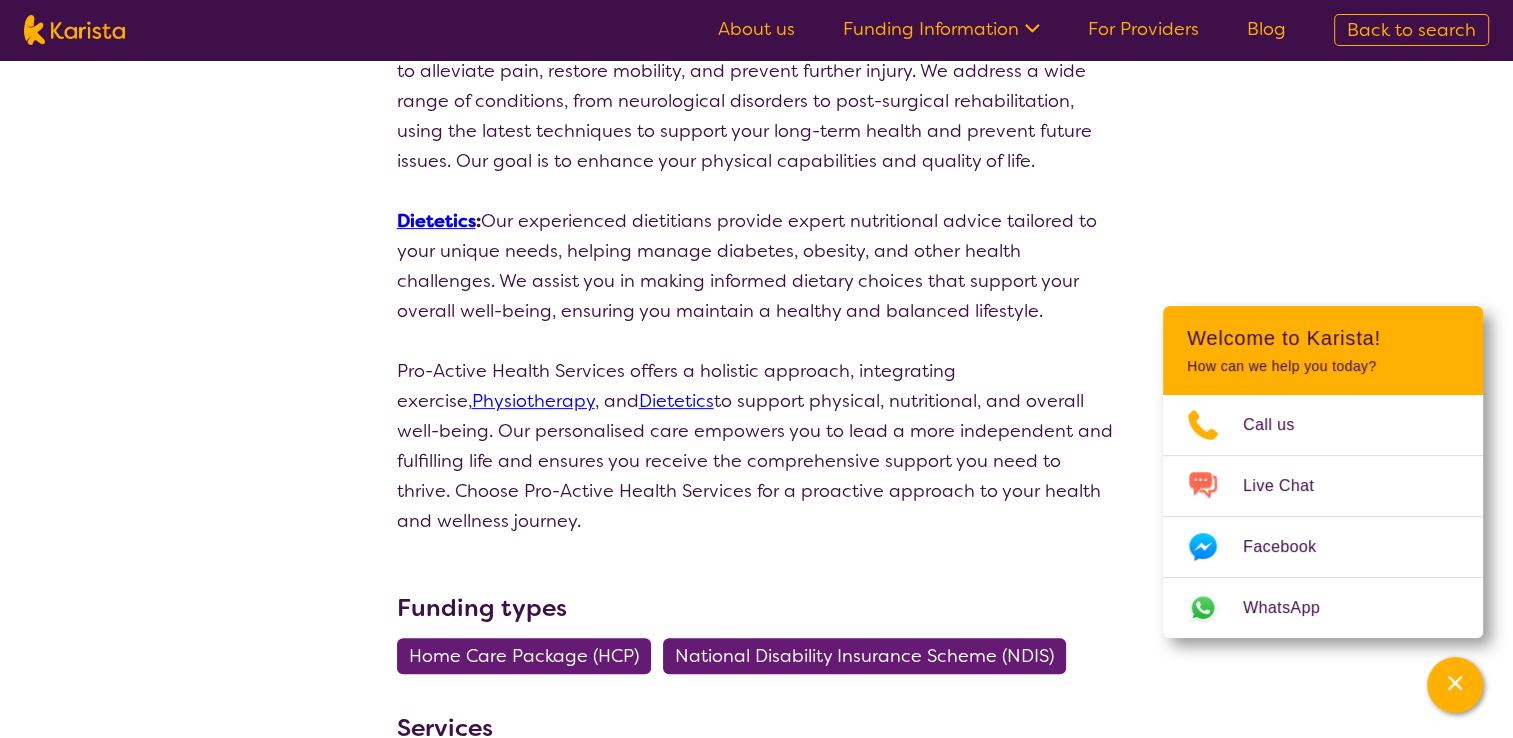 scroll, scrollTop: 300, scrollLeft: 0, axis: vertical 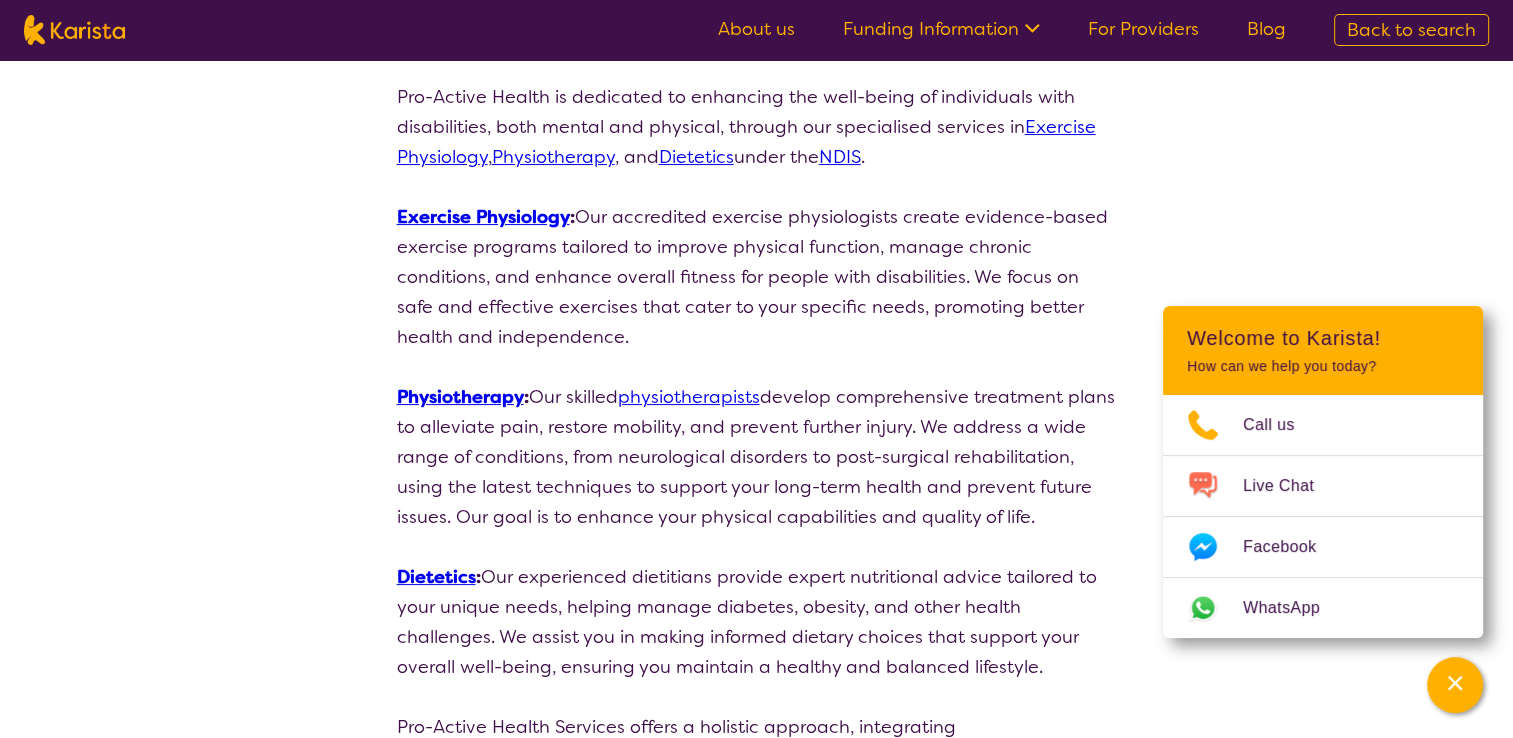 click on "Physiotherapy" at bounding box center [460, 397] 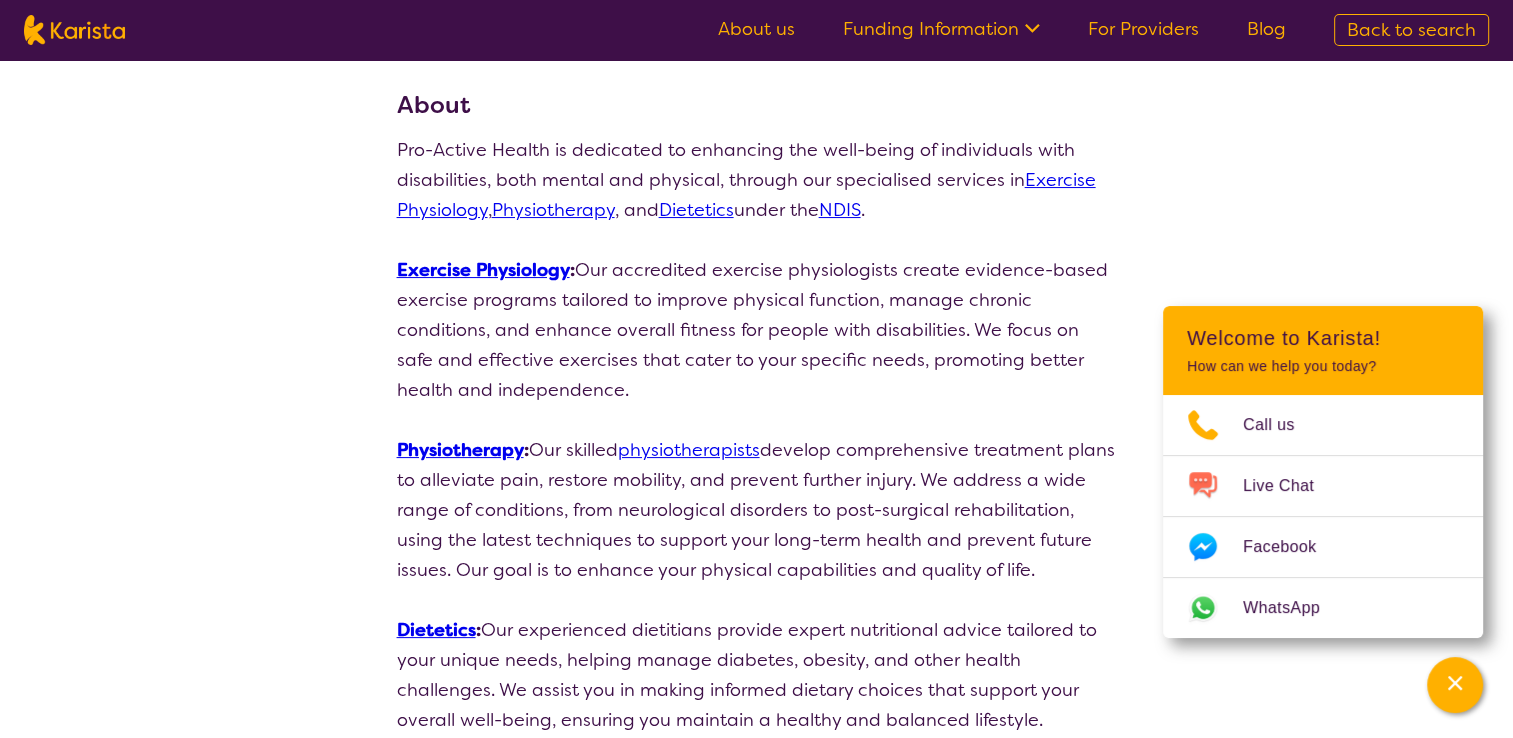scroll, scrollTop: 400, scrollLeft: 0, axis: vertical 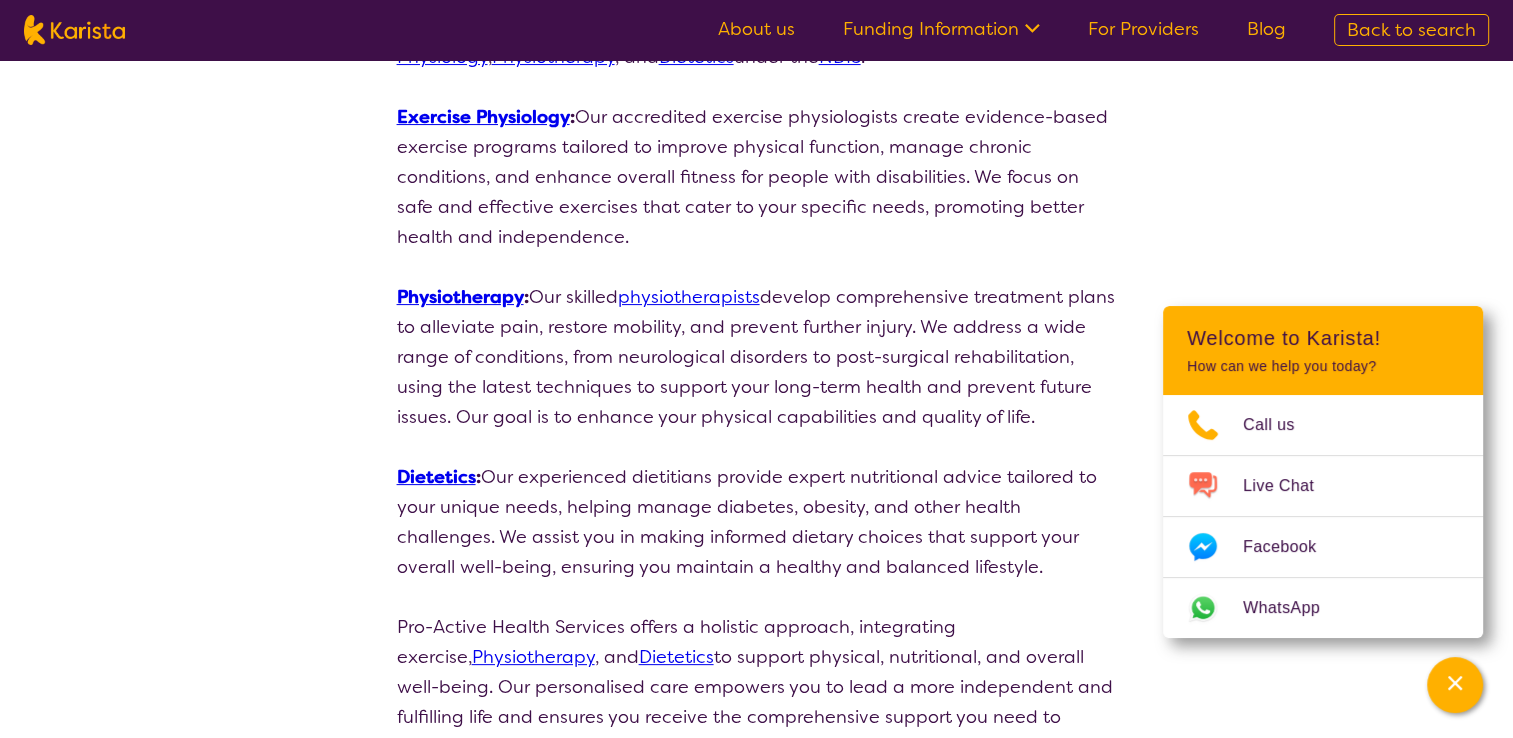 click on "Dietetics :  Our experienced dietitians provide expert nutritional advice tailored to your unique needs, helping manage diabetes, obesity, and other health challenges. We assist you in making informed dietary choices that support your overall well-being, ensuring you maintain a healthy and balanced lifestyle." at bounding box center [757, 522] 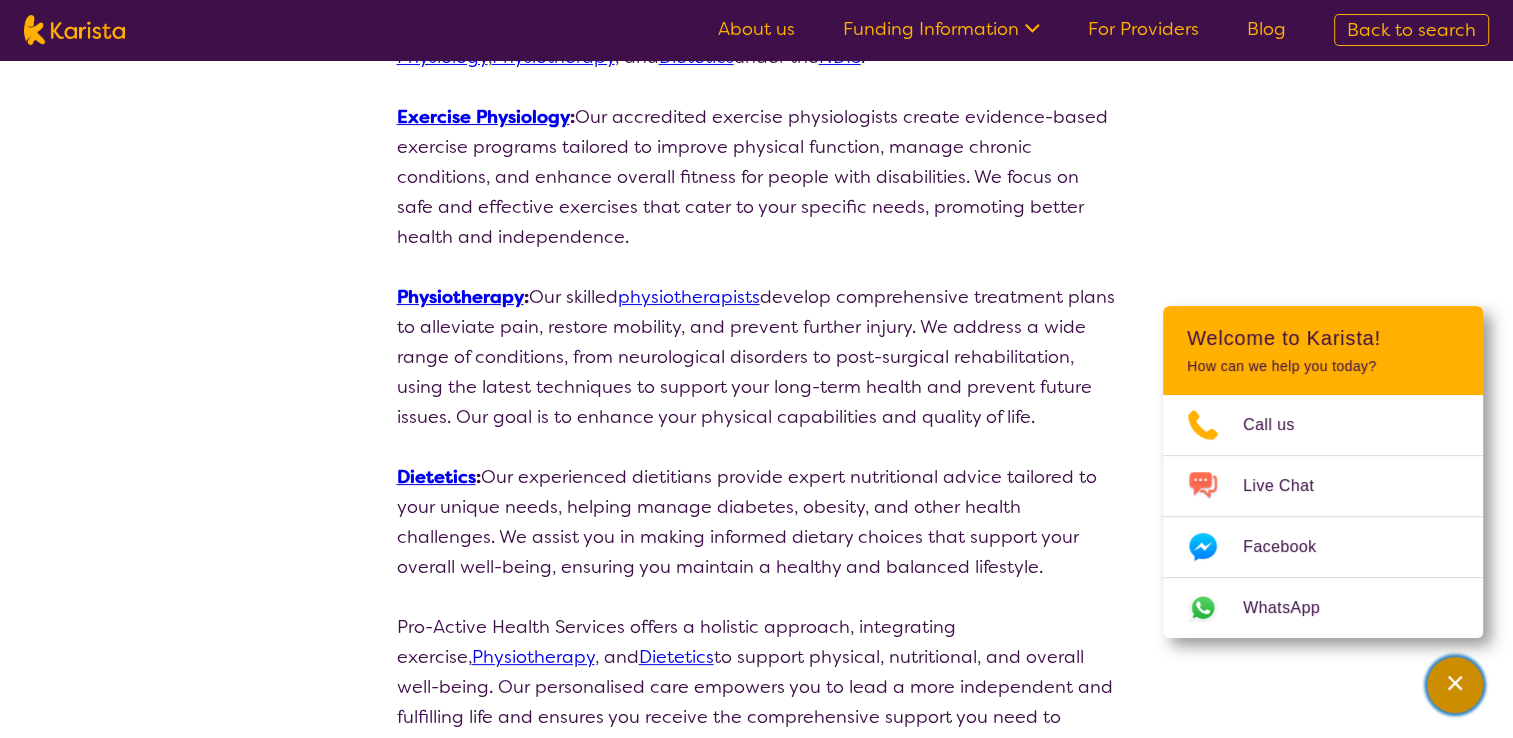 click 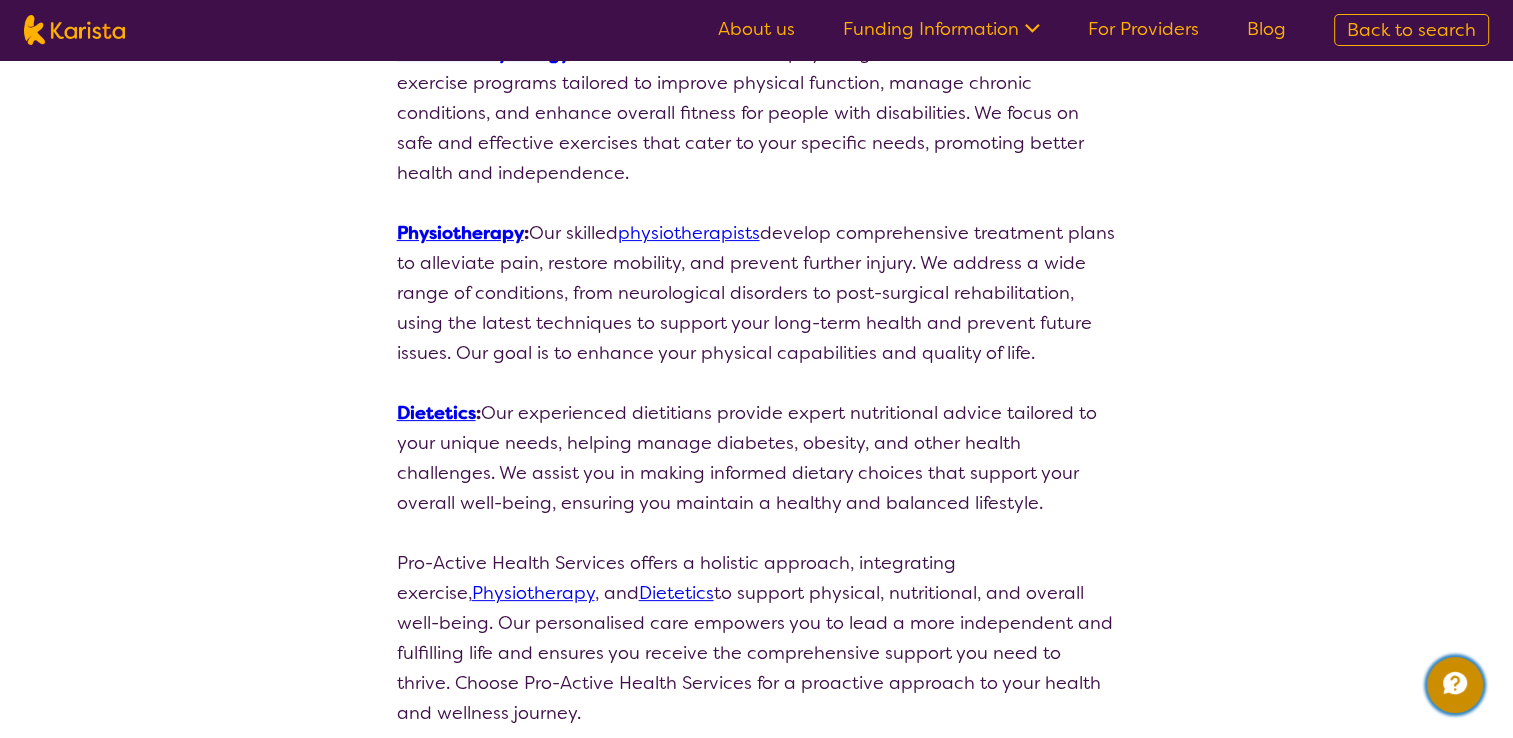 scroll, scrollTop: 700, scrollLeft: 0, axis: vertical 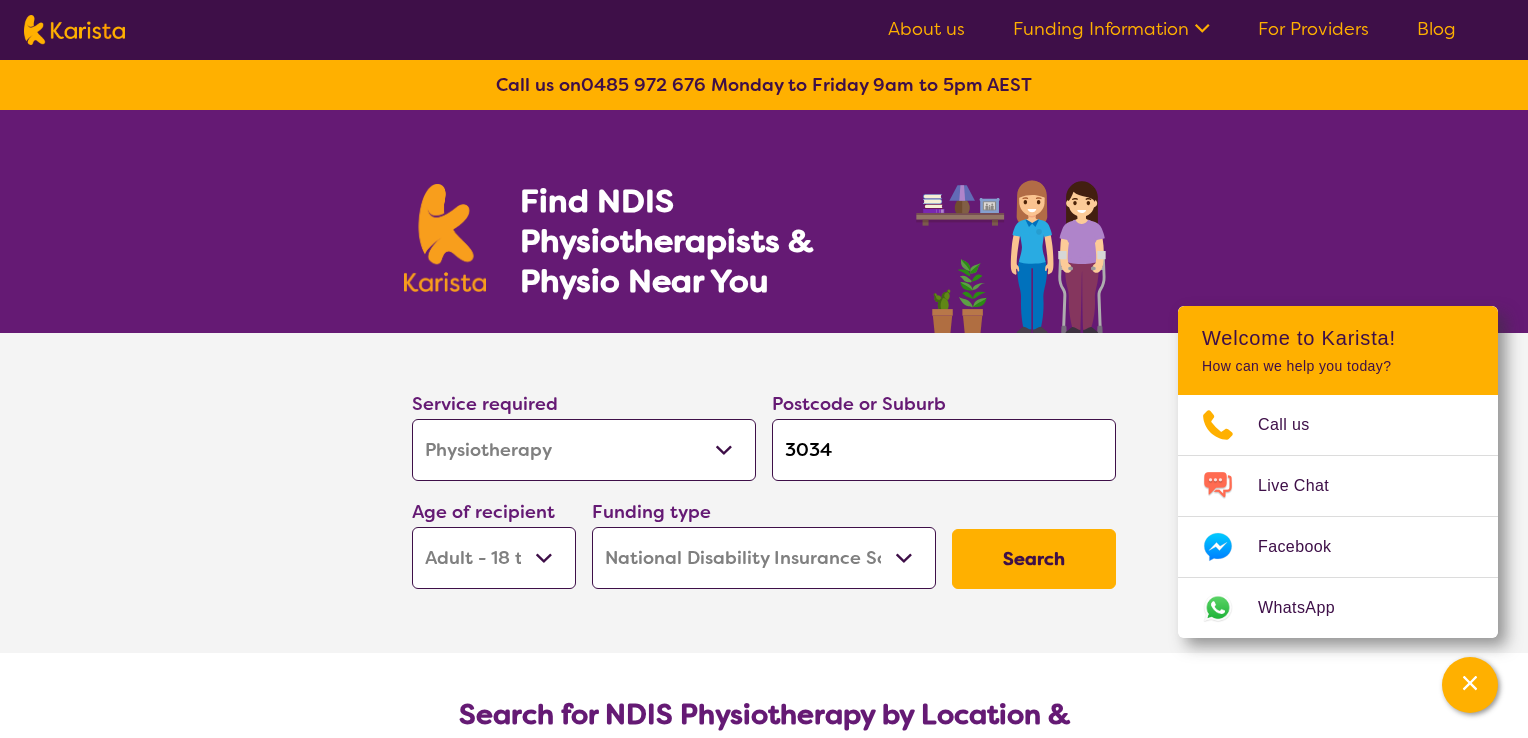 select on "Physiotherapy" 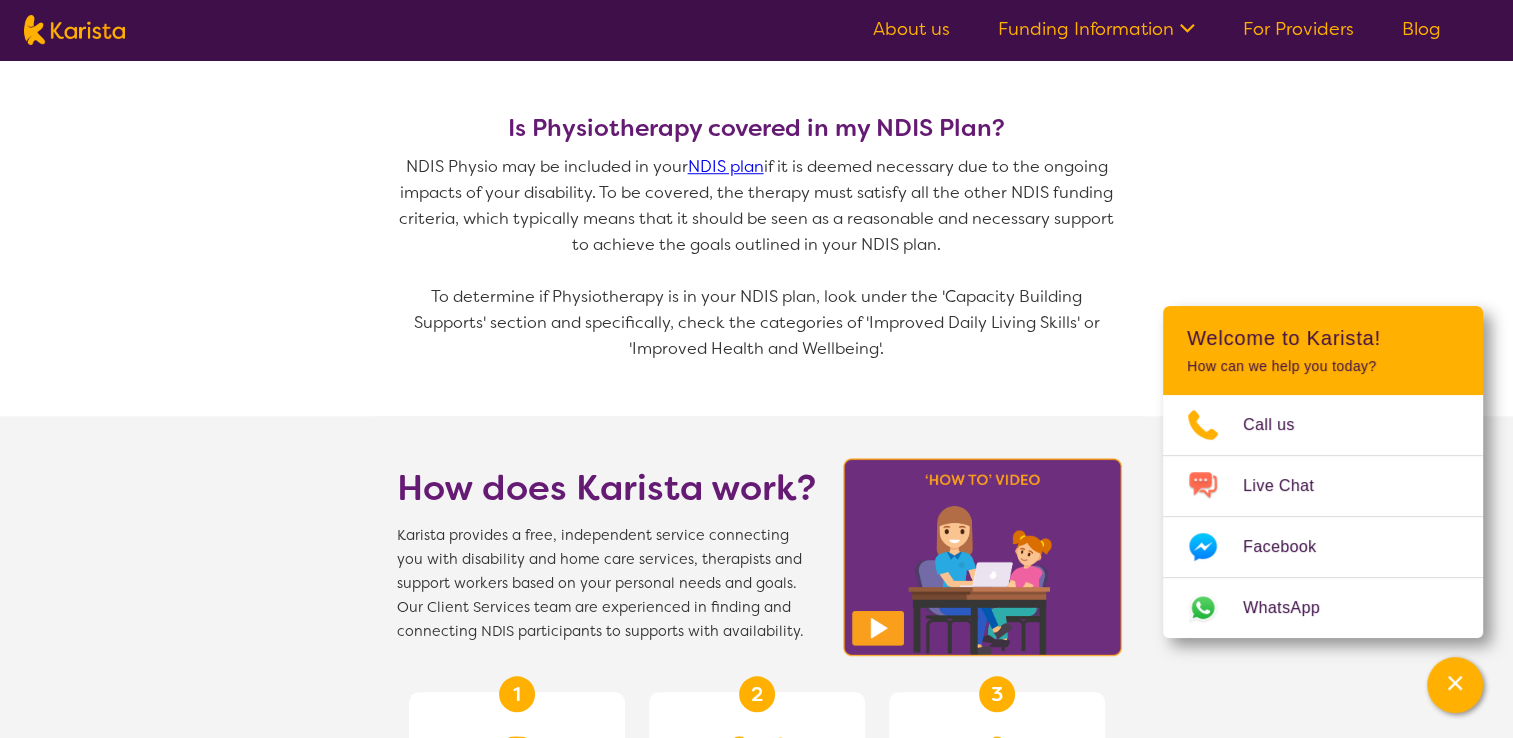 scroll, scrollTop: 1800, scrollLeft: 0, axis: vertical 